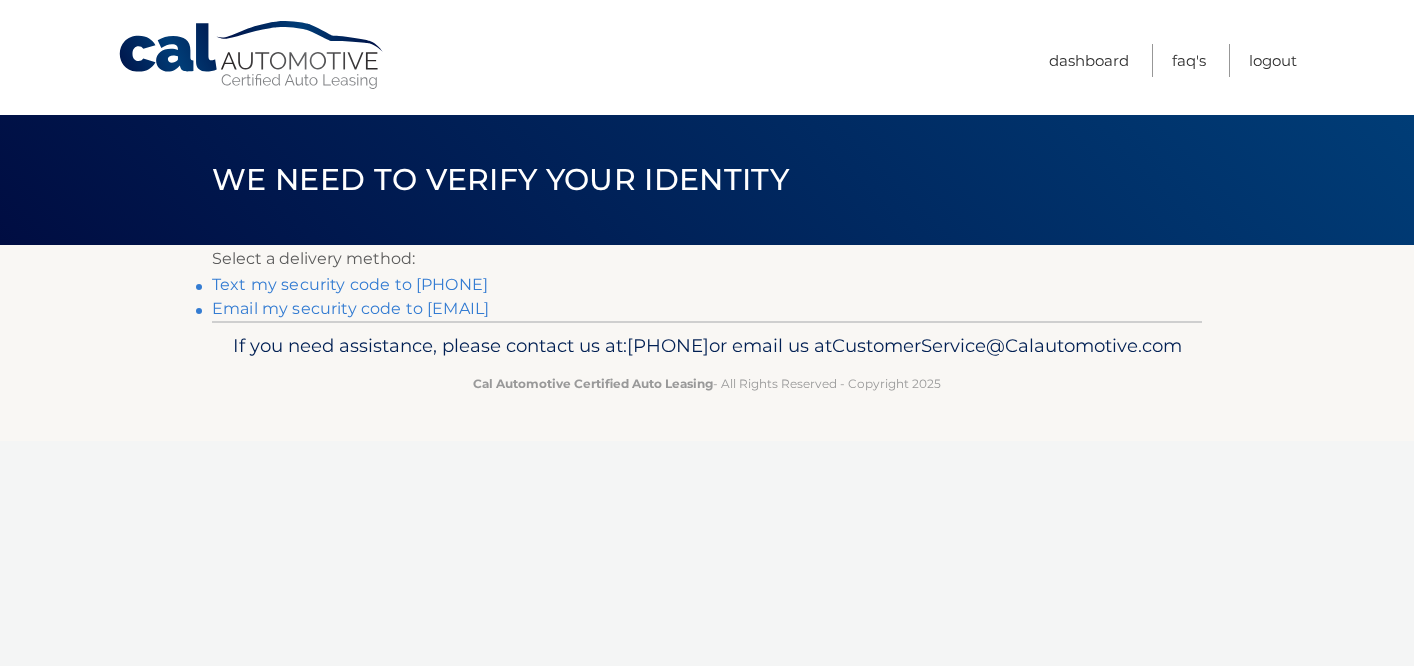 scroll, scrollTop: 0, scrollLeft: 0, axis: both 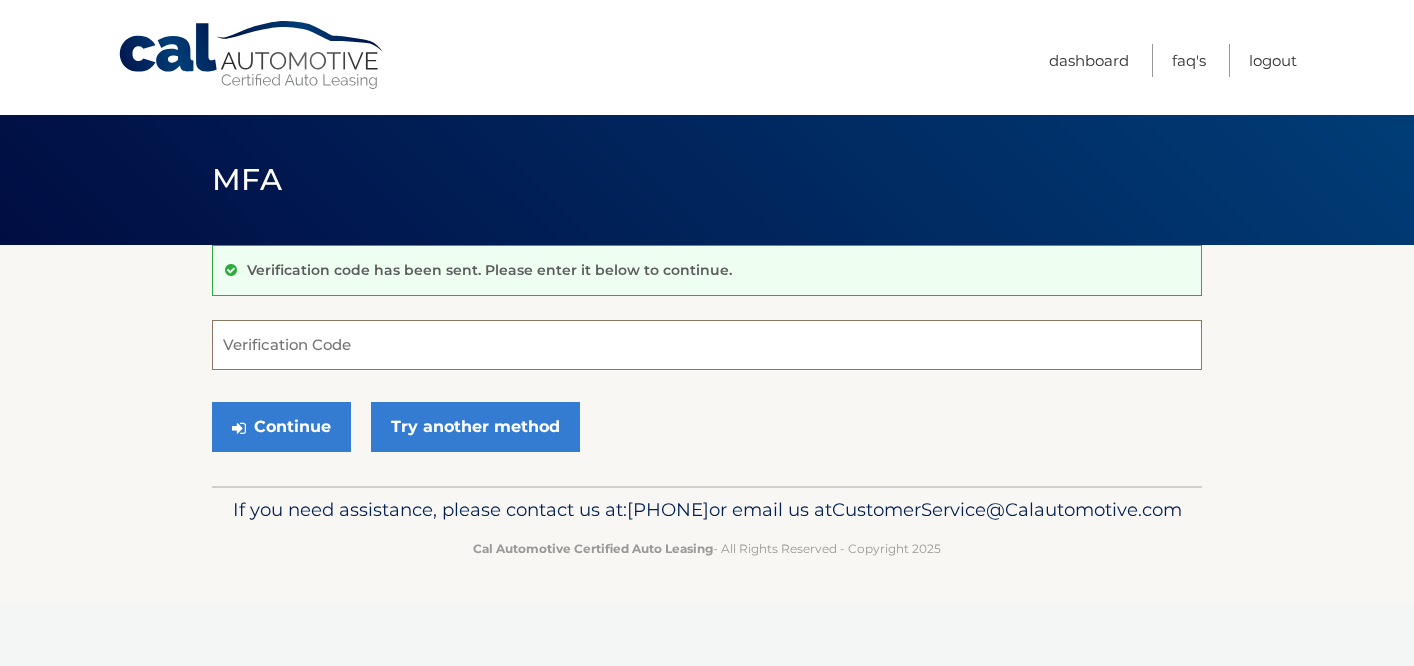 click on "Verification Code" at bounding box center [707, 345] 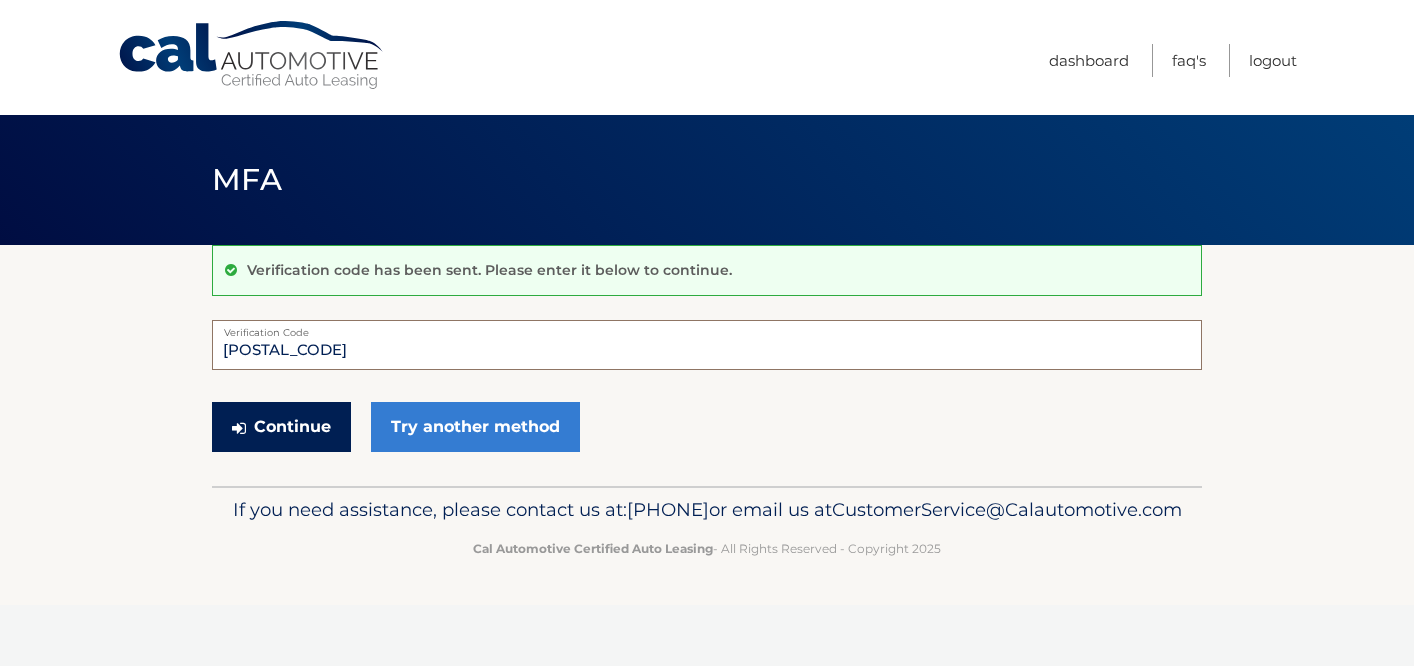 type on "998450" 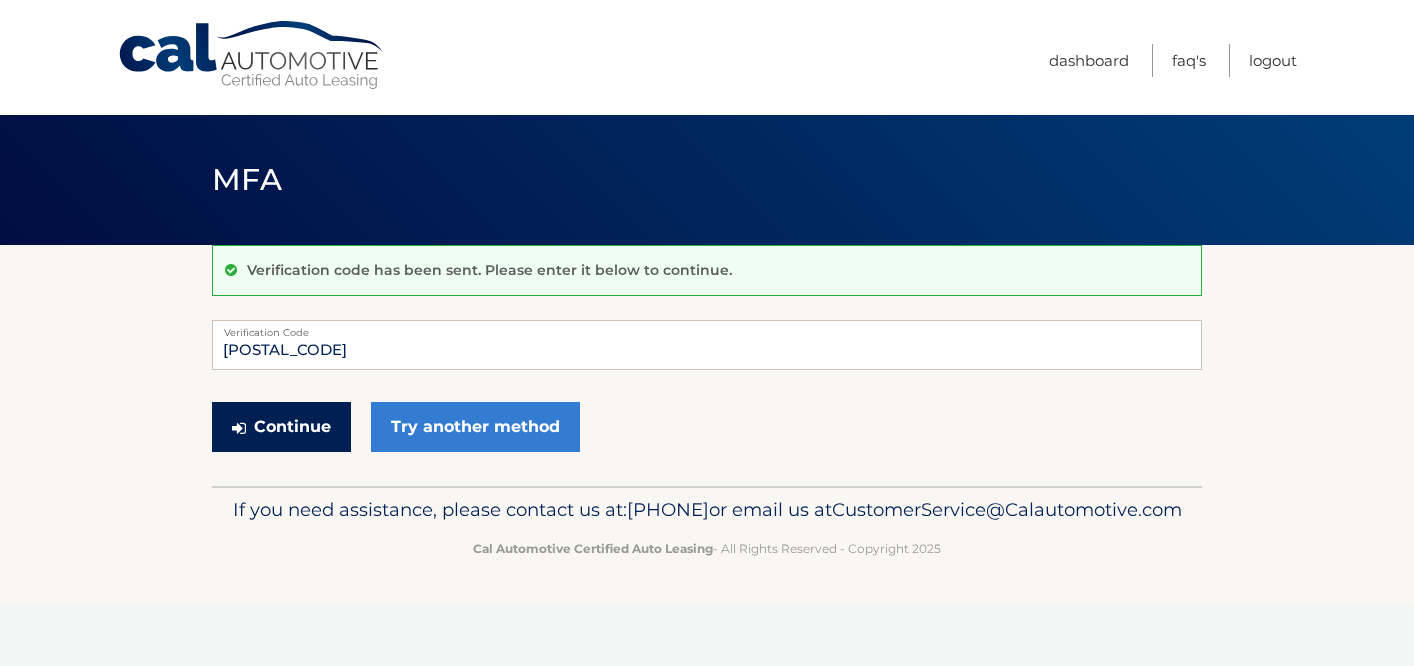 click on "Continue" at bounding box center [281, 427] 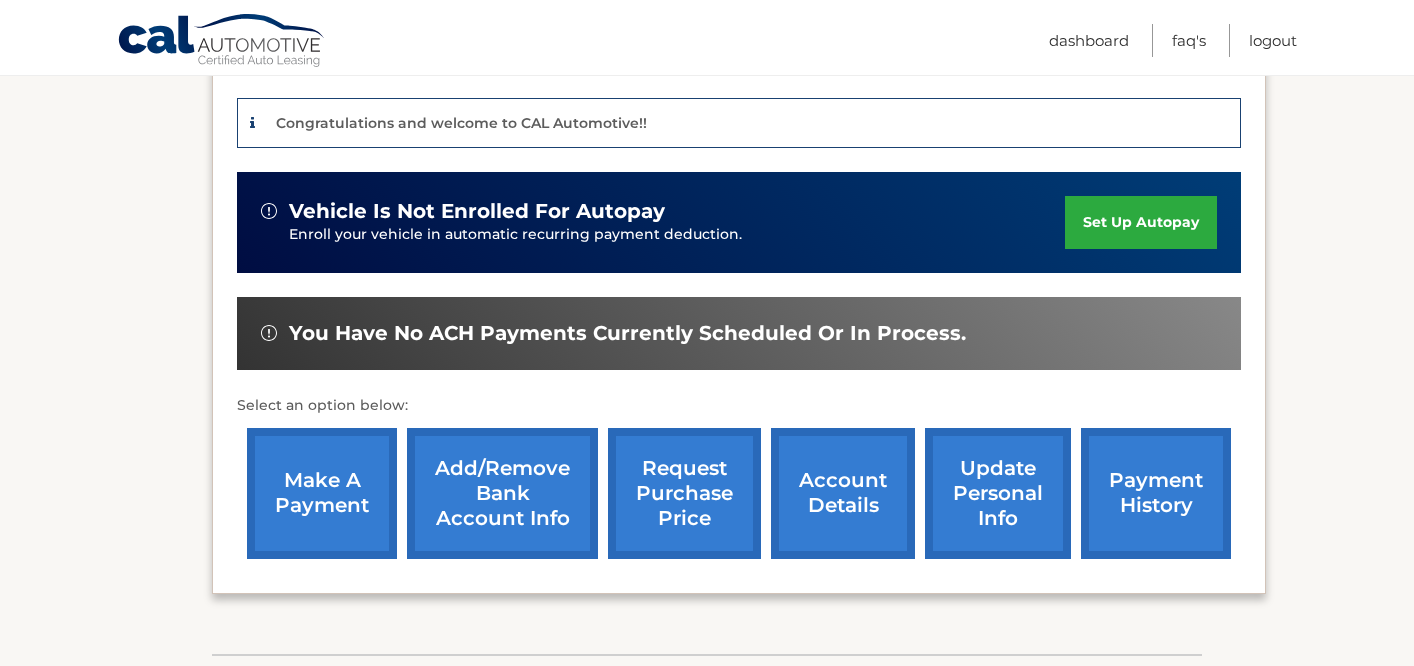 scroll, scrollTop: 483, scrollLeft: 0, axis: vertical 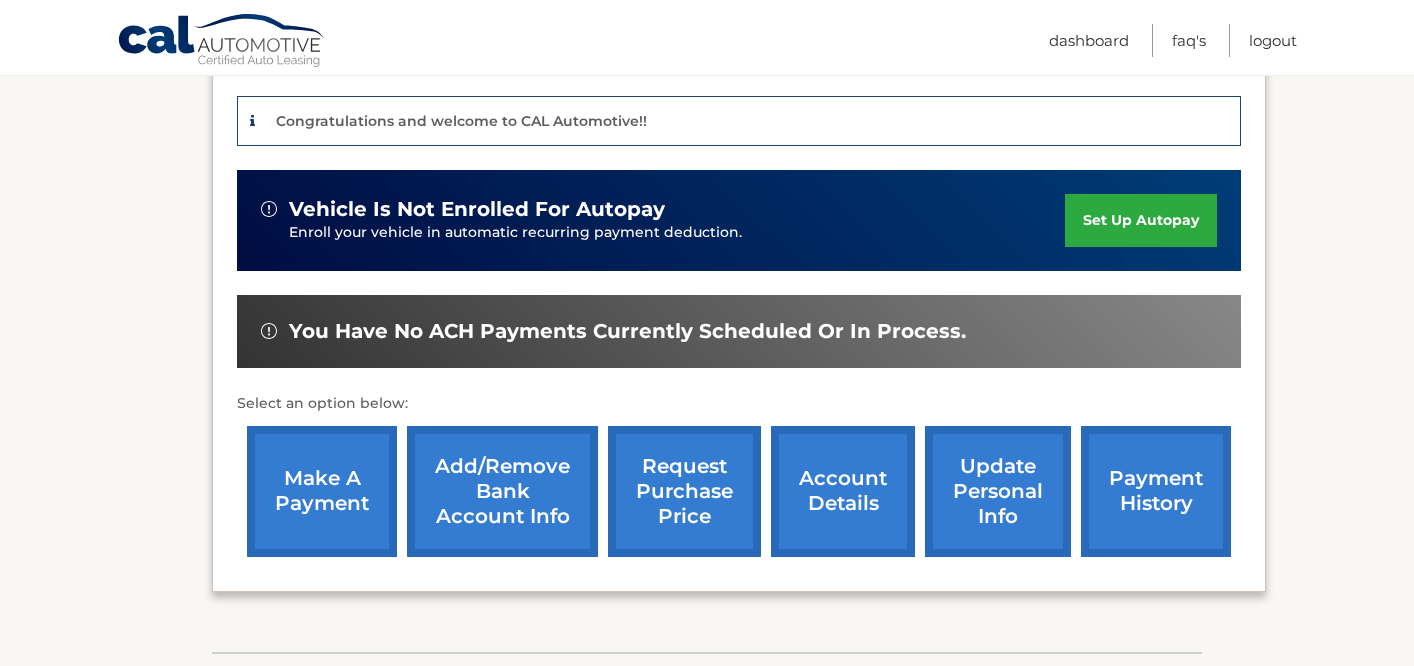 click on "set up autopay" at bounding box center [1141, 220] 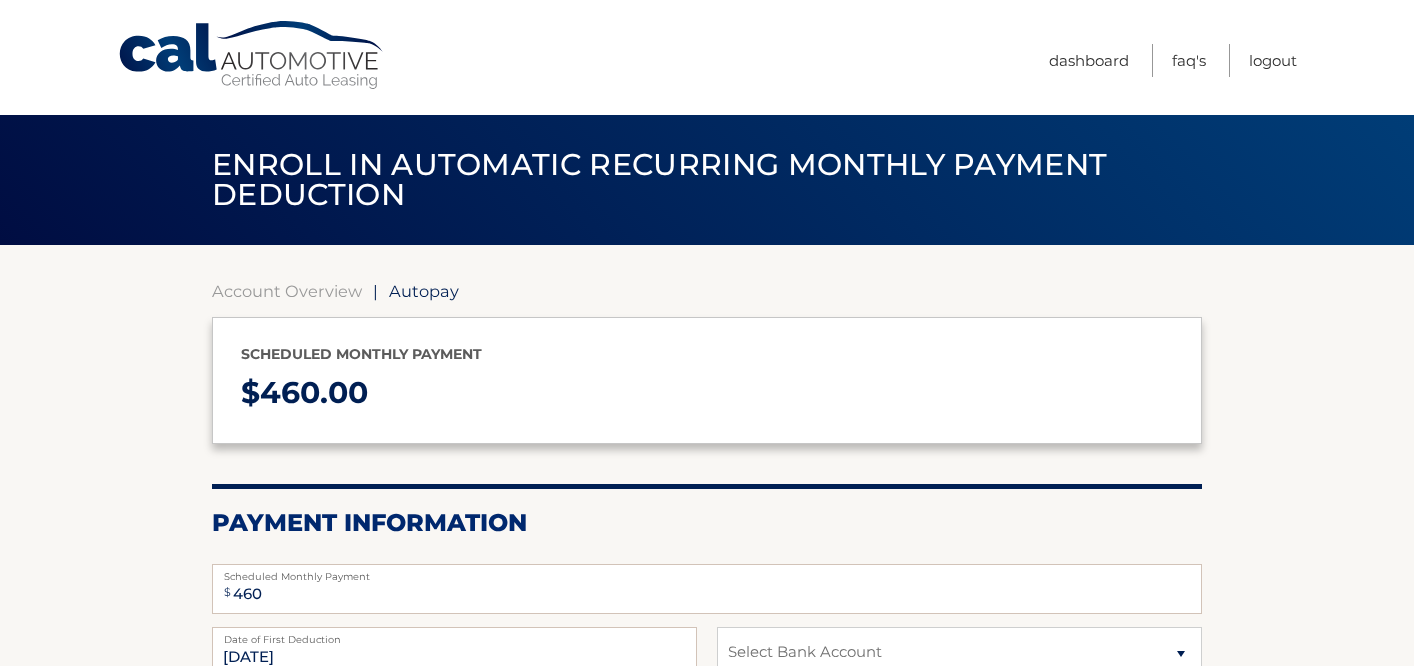 select on "[PERSONAL ID]" 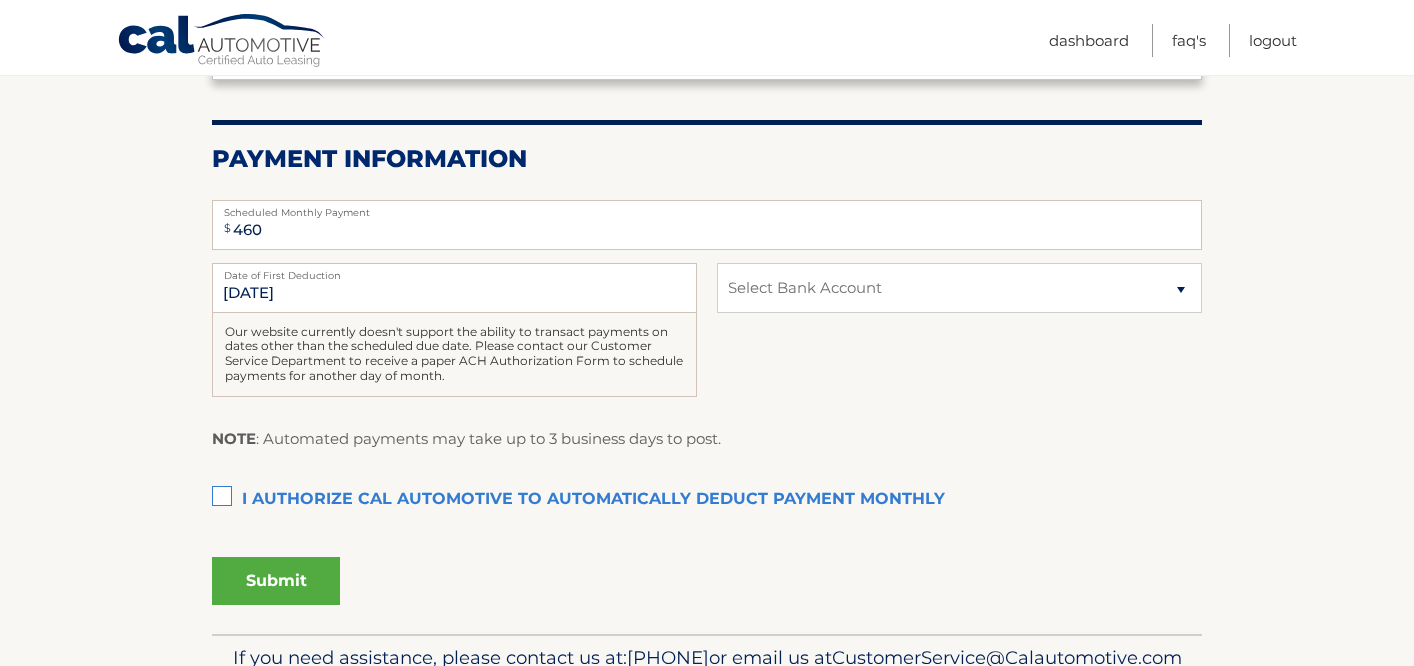scroll, scrollTop: 367, scrollLeft: 0, axis: vertical 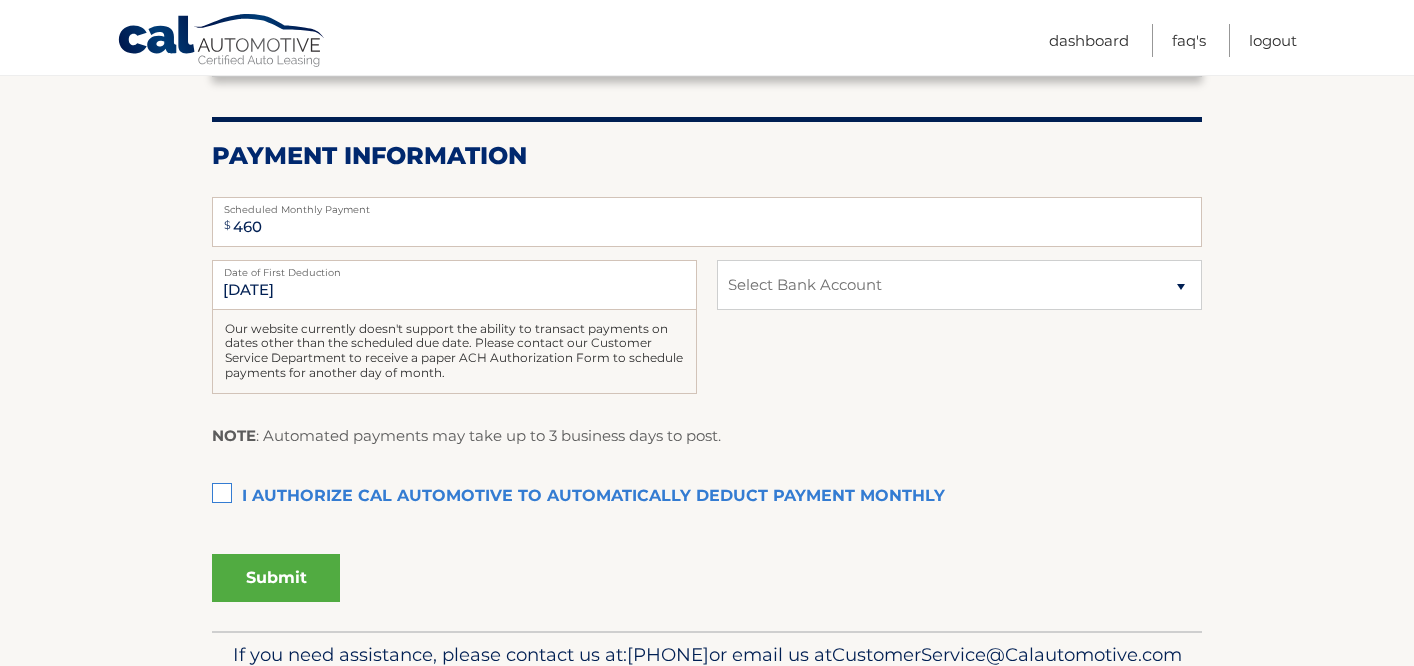 click on "I authorize cal automotive to automatically deduct payment monthly
This checkbox must be checked" at bounding box center [707, 497] 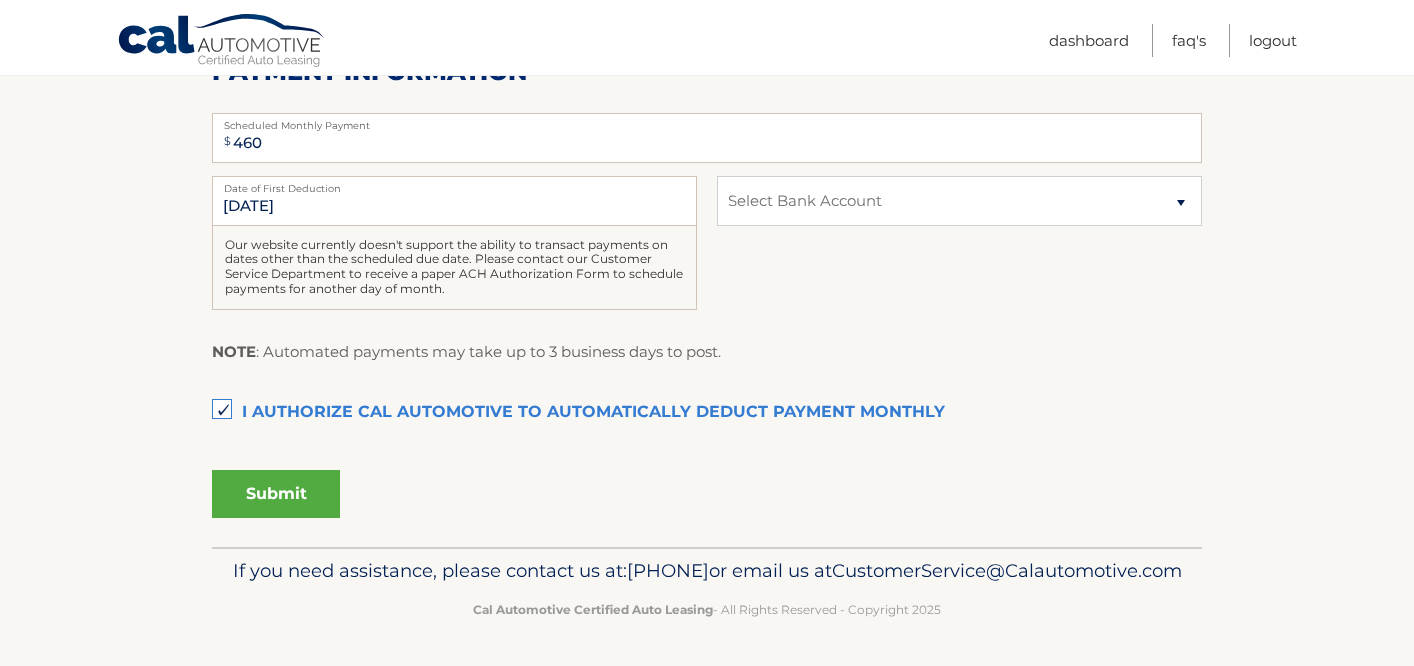 scroll, scrollTop: 483, scrollLeft: 0, axis: vertical 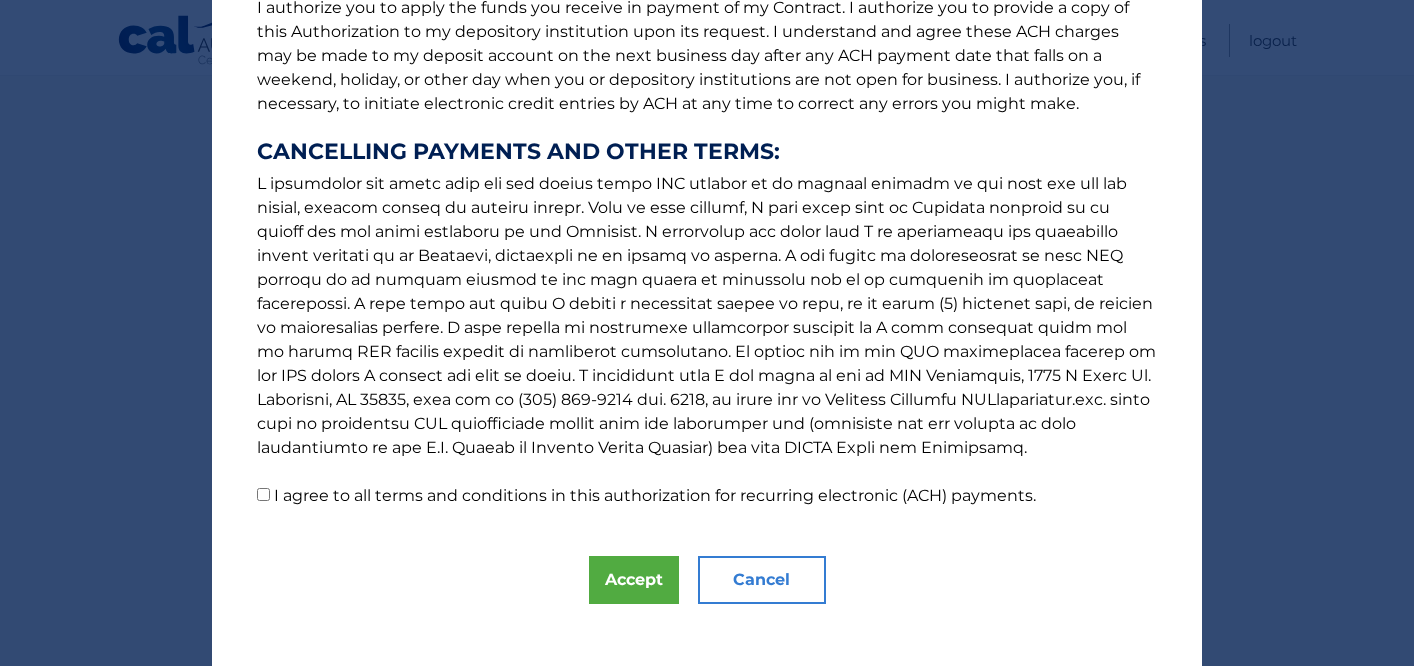 click on "I agree to all terms and conditions in this authorization for recurring electronic (ACH) payments." at bounding box center [263, 494] 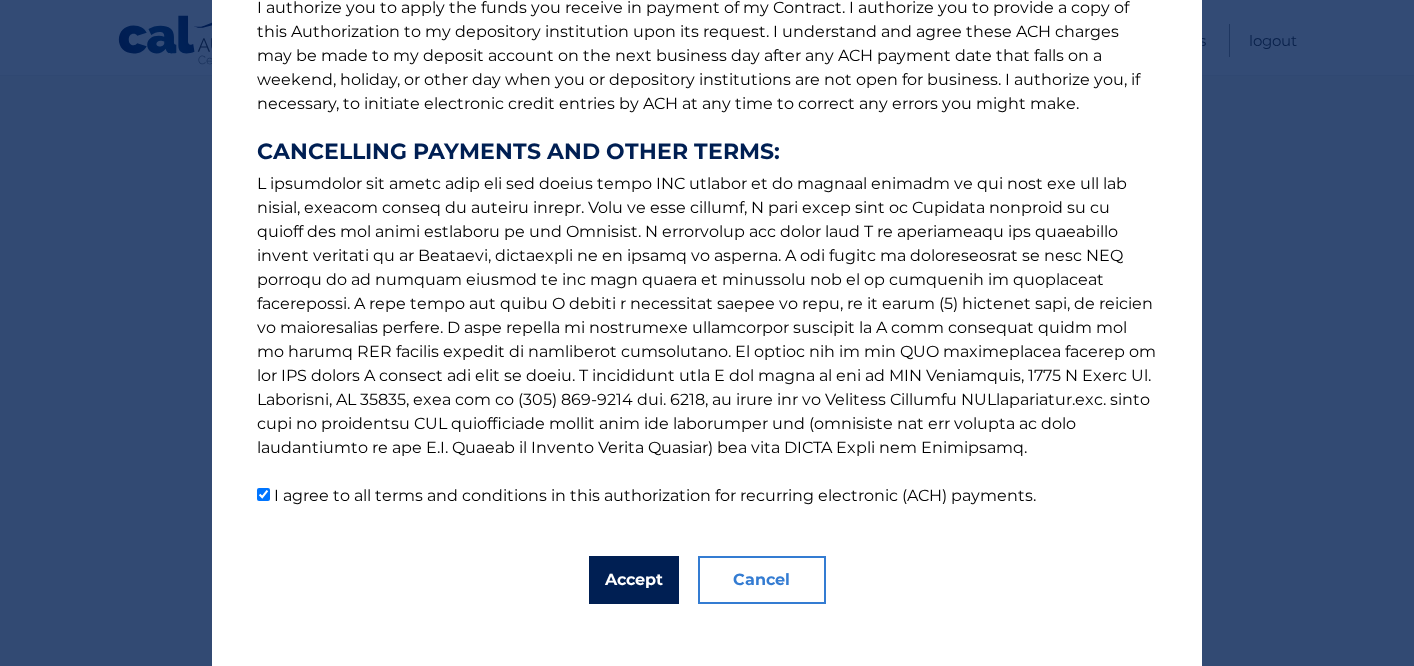 click on "Accept" at bounding box center (634, 580) 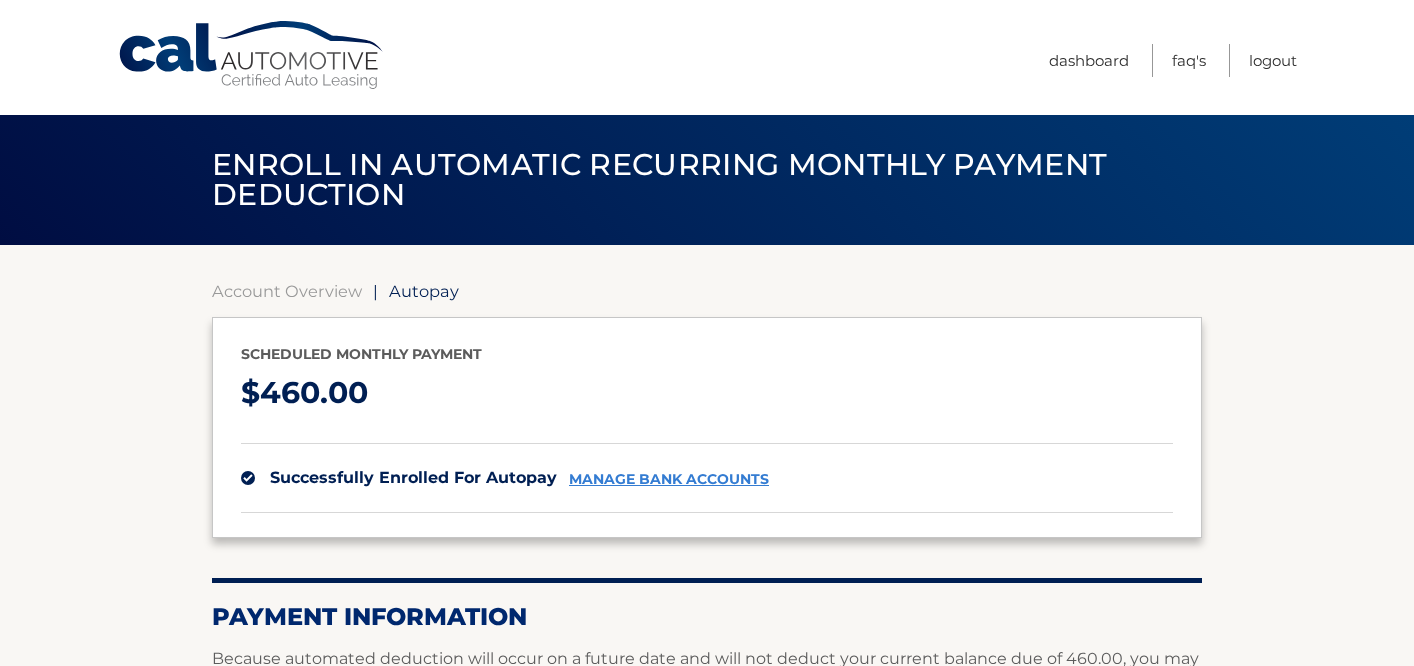 scroll, scrollTop: 0, scrollLeft: 0, axis: both 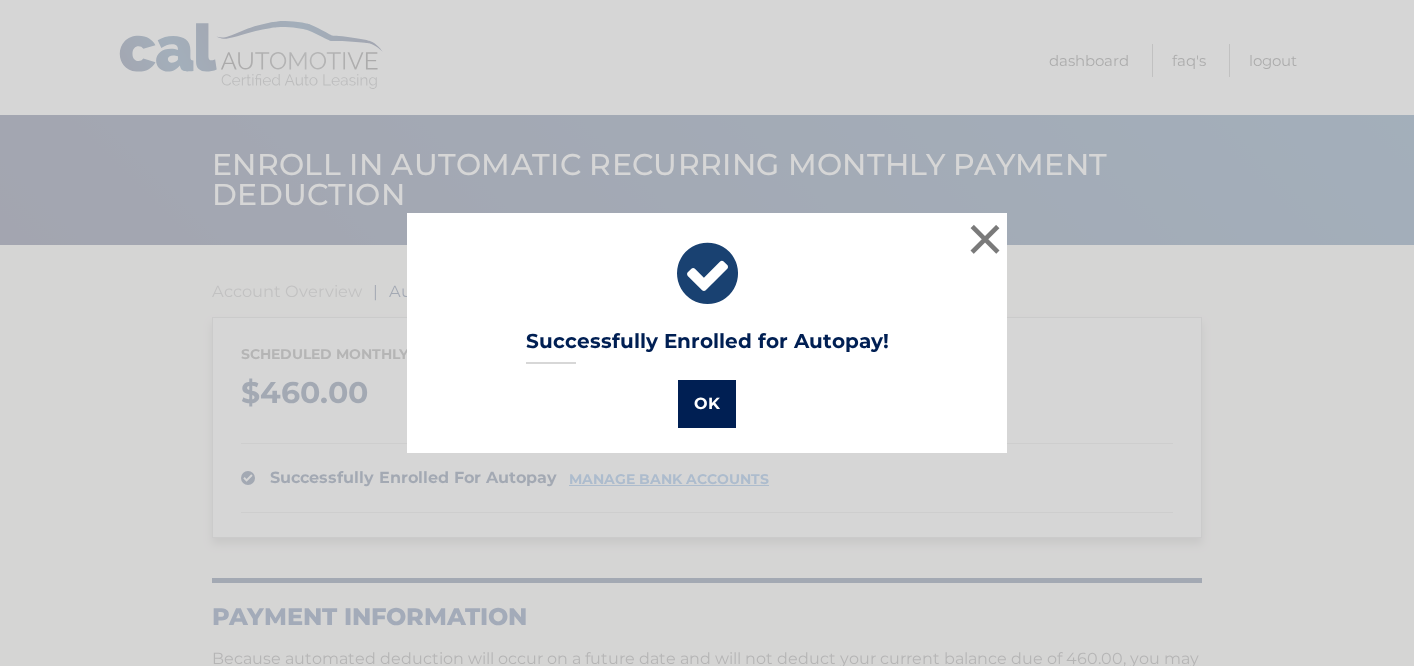 click on "OK" at bounding box center [707, 404] 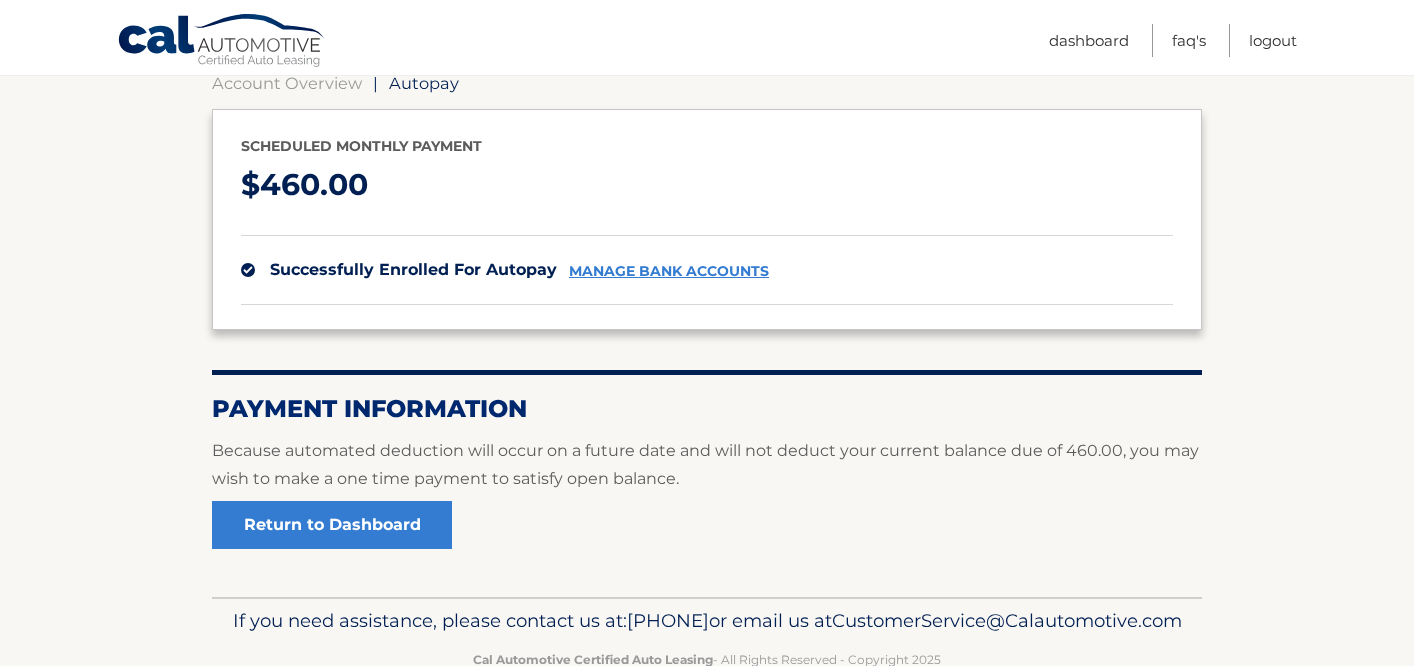 scroll, scrollTop: 291, scrollLeft: 0, axis: vertical 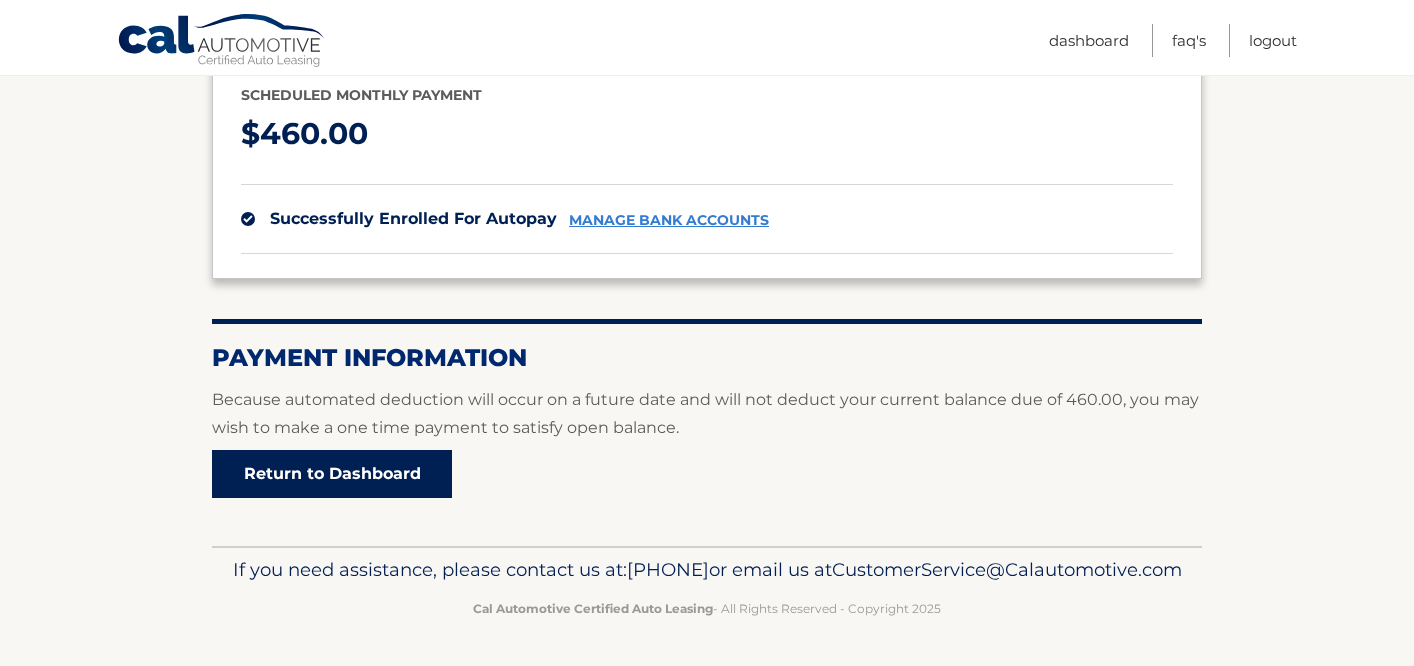 click on "Return to Dashboard" at bounding box center (332, 474) 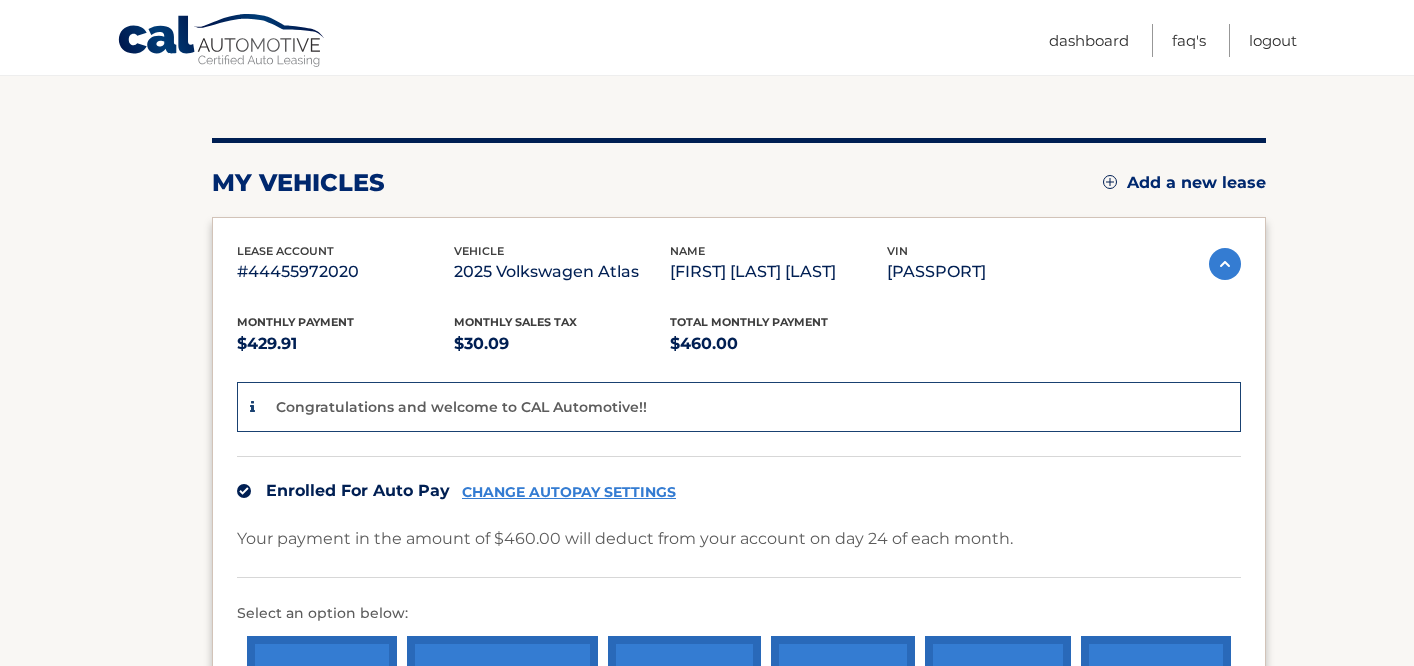 scroll, scrollTop: 200, scrollLeft: 0, axis: vertical 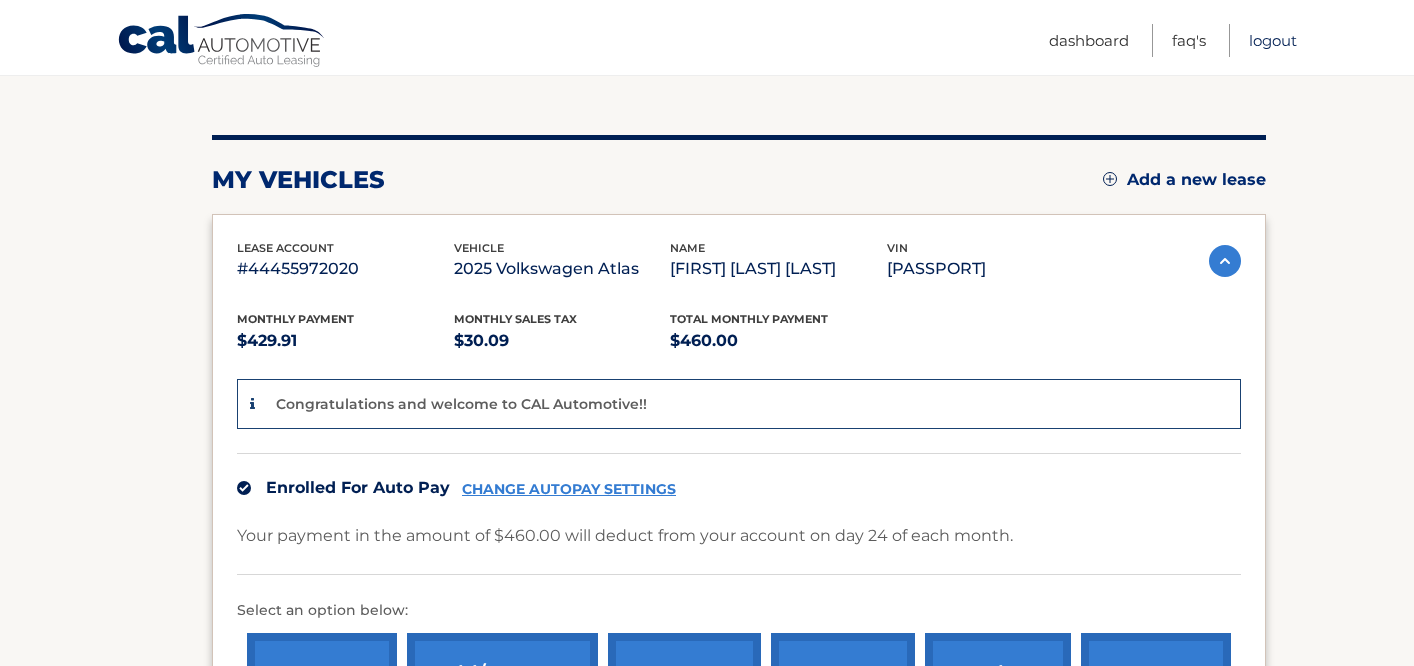 click on "Logout" at bounding box center (1273, 40) 